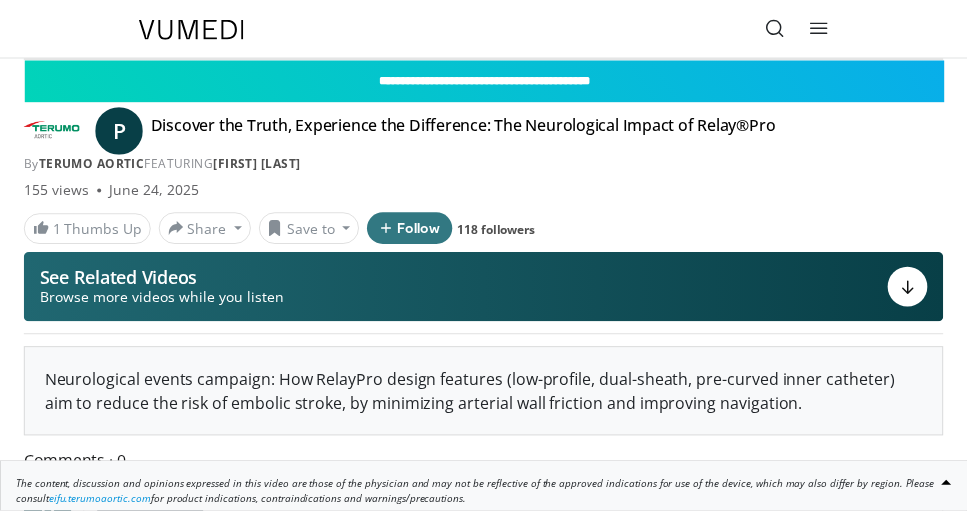 scroll, scrollTop: 0, scrollLeft: 0, axis: both 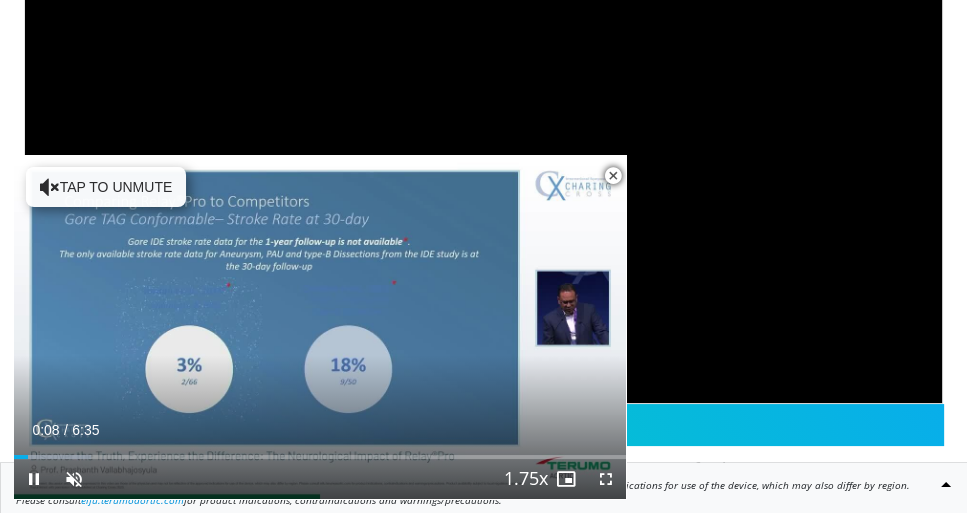 click at bounding box center [613, 176] 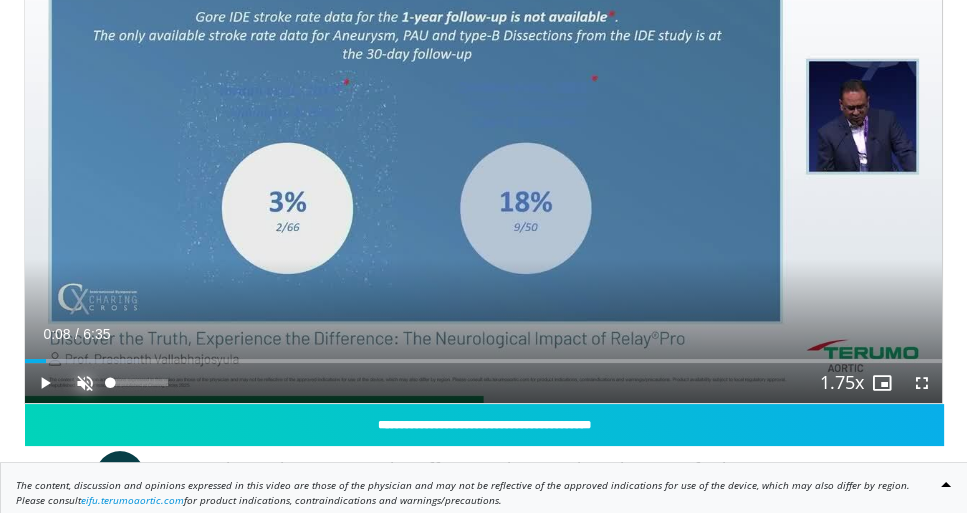 click at bounding box center [85, 383] 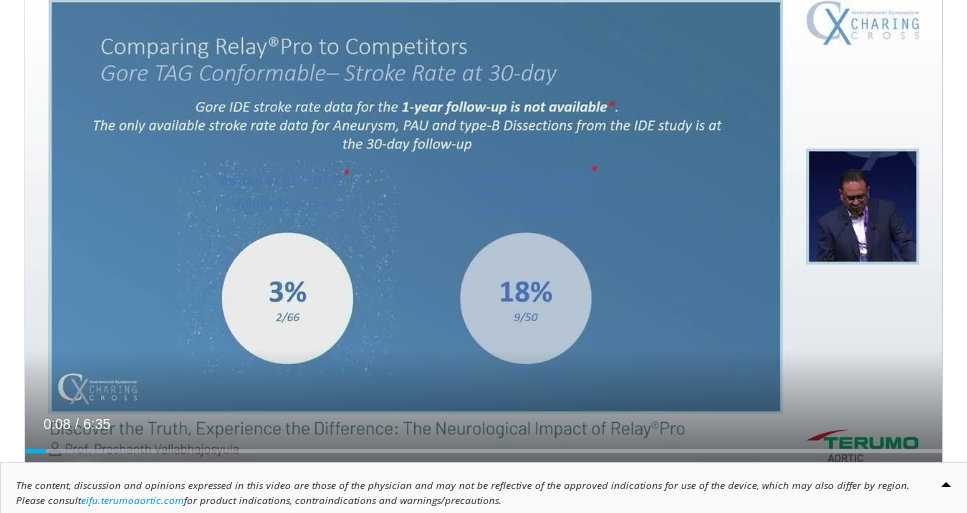 scroll, scrollTop: 114, scrollLeft: 0, axis: vertical 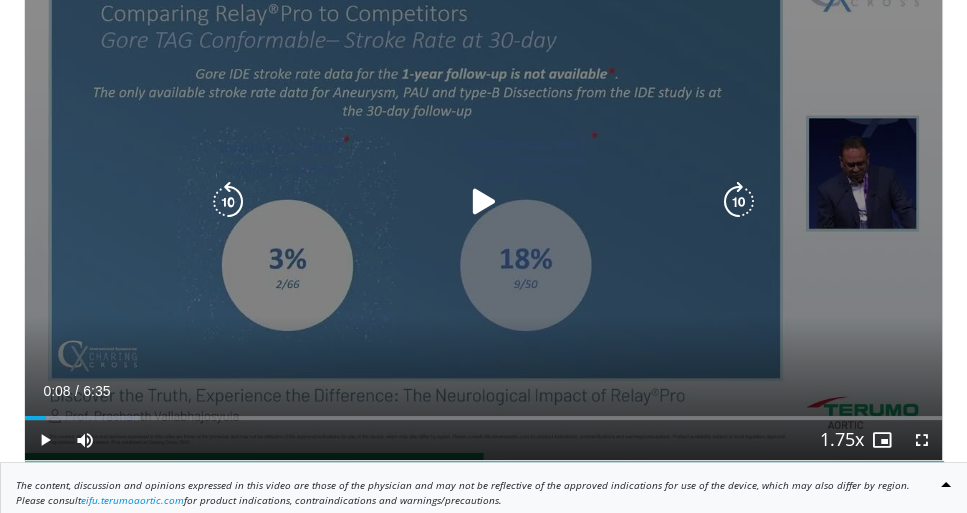 click on "10 seconds
Tap to unmute" at bounding box center (483, 202) 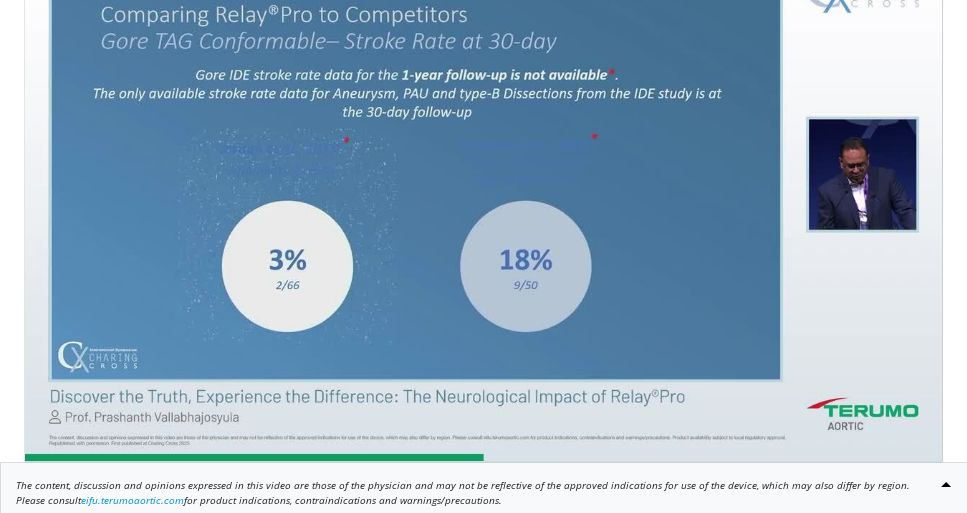 scroll, scrollTop: 114, scrollLeft: 0, axis: vertical 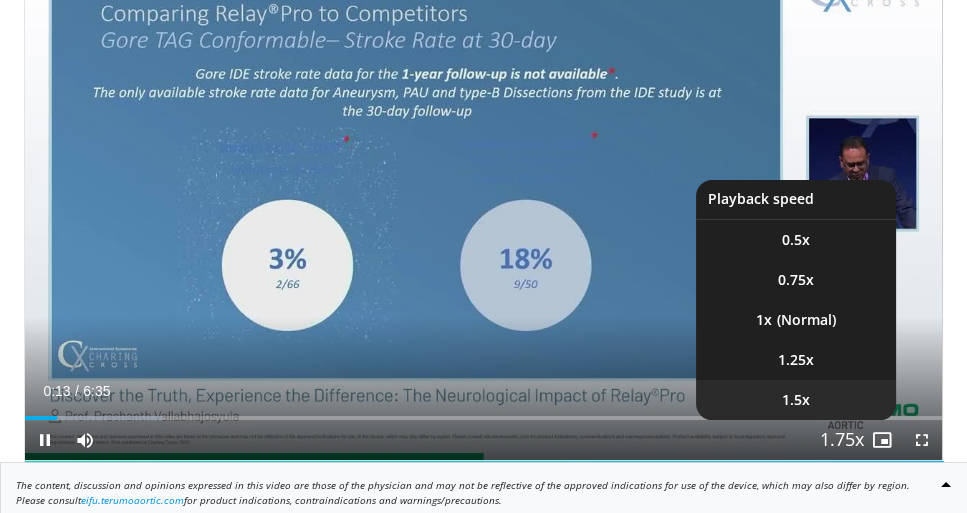 click on "1.5x" at bounding box center [796, 400] 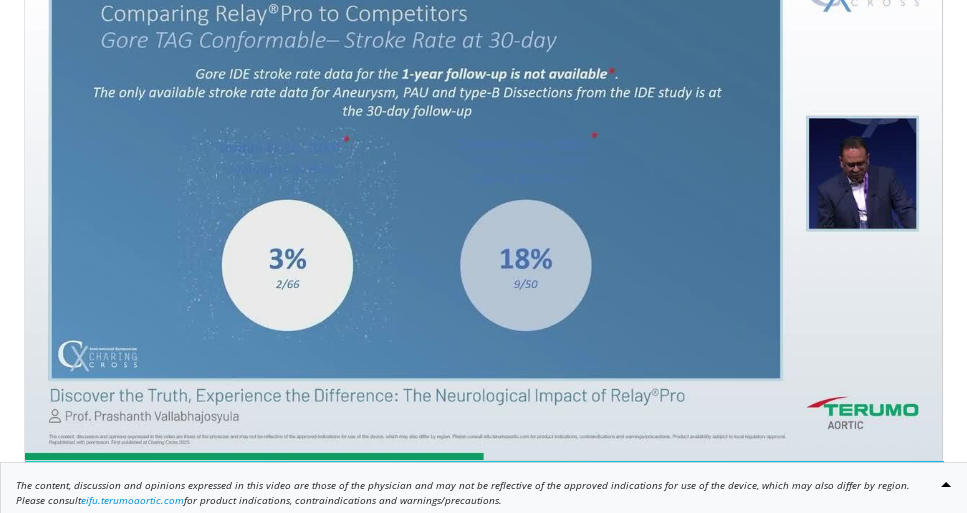 click on "**********" at bounding box center [483, 1725] 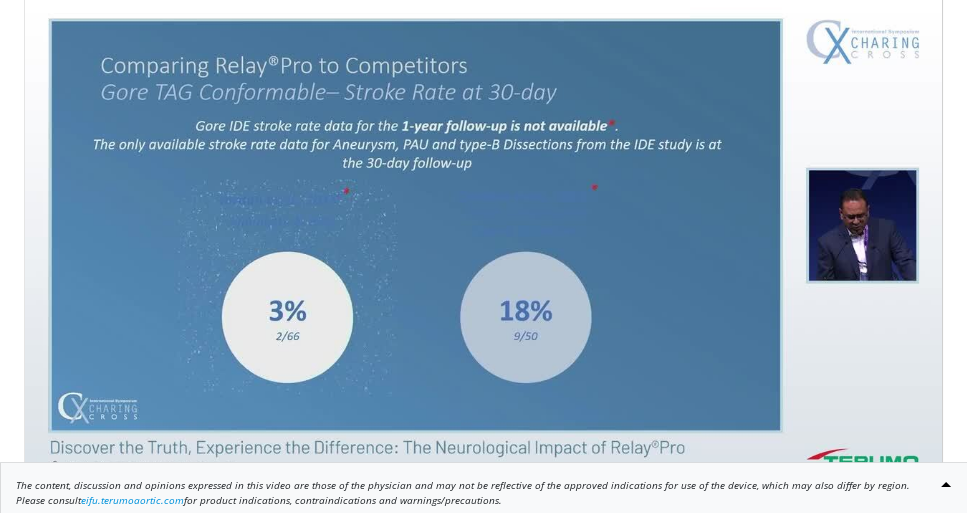 scroll, scrollTop: 57, scrollLeft: 0, axis: vertical 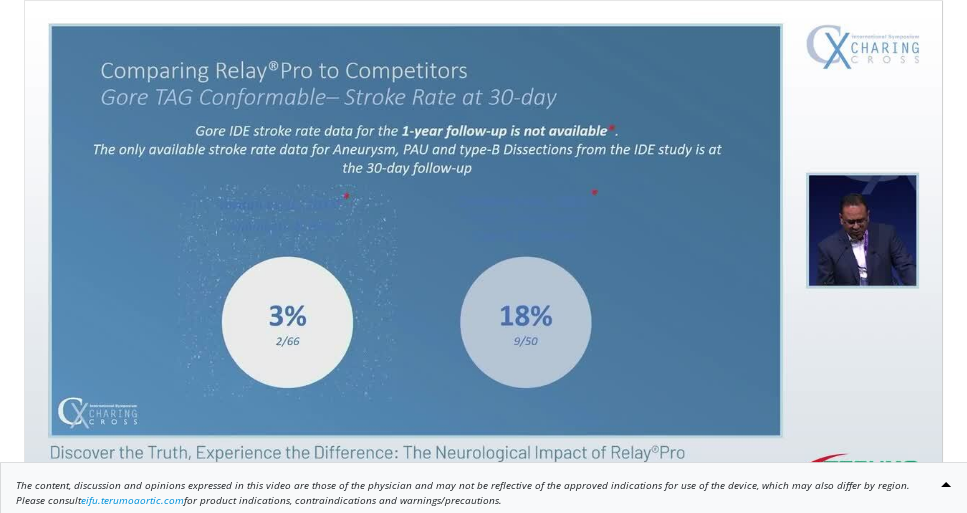 click on "**********" at bounding box center [483, 538] 